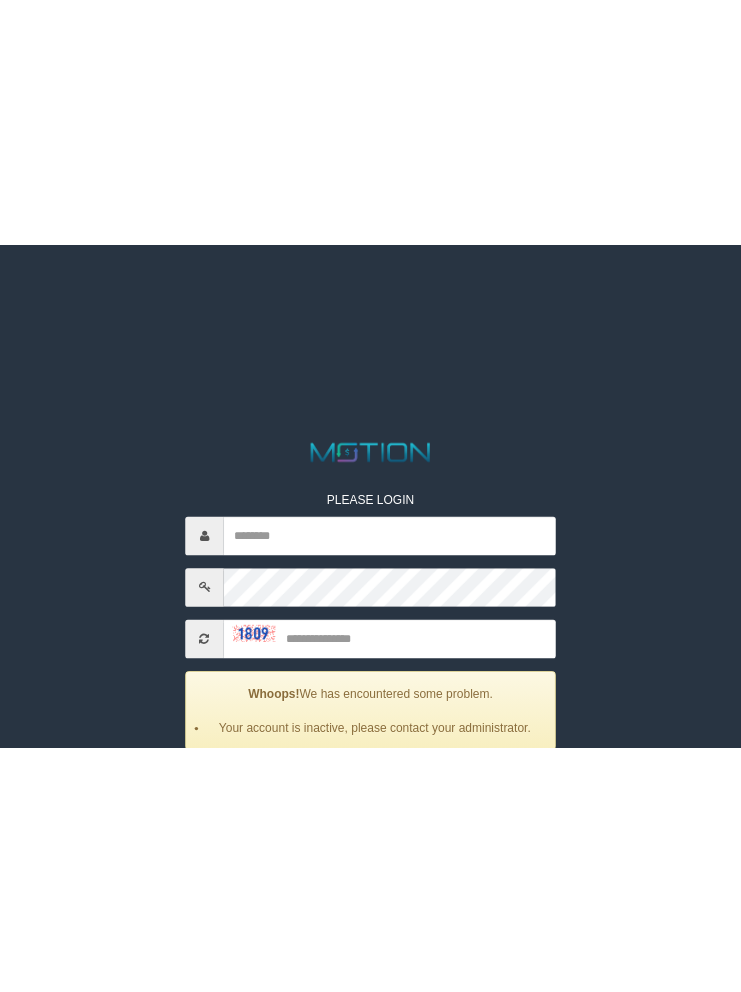 scroll, scrollTop: 0, scrollLeft: 0, axis: both 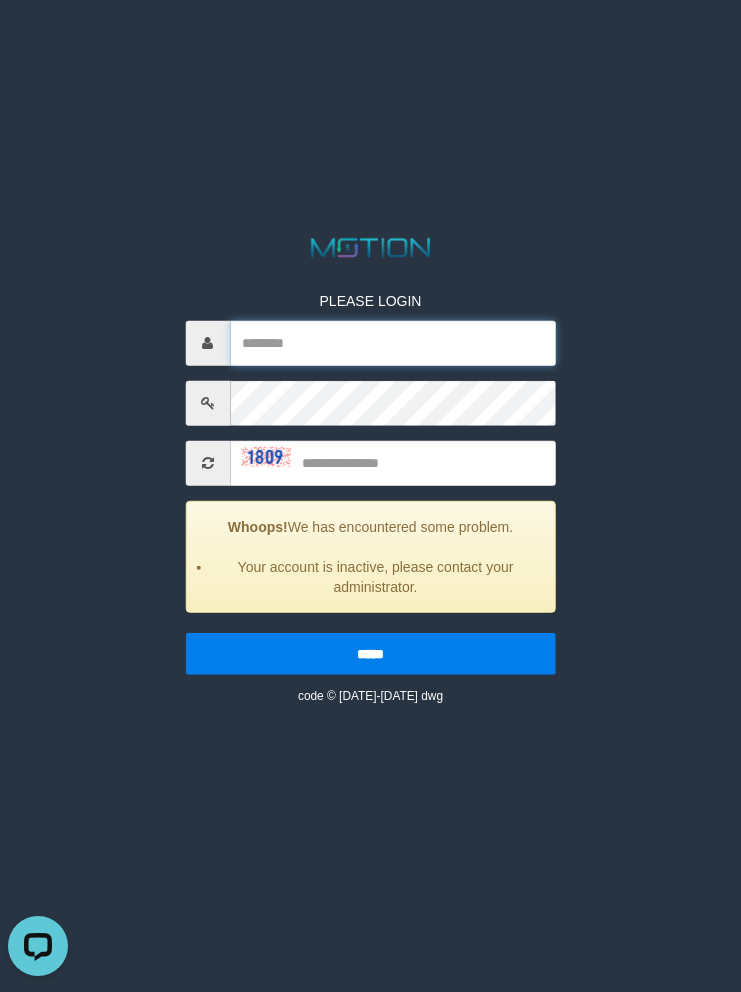 type on "********" 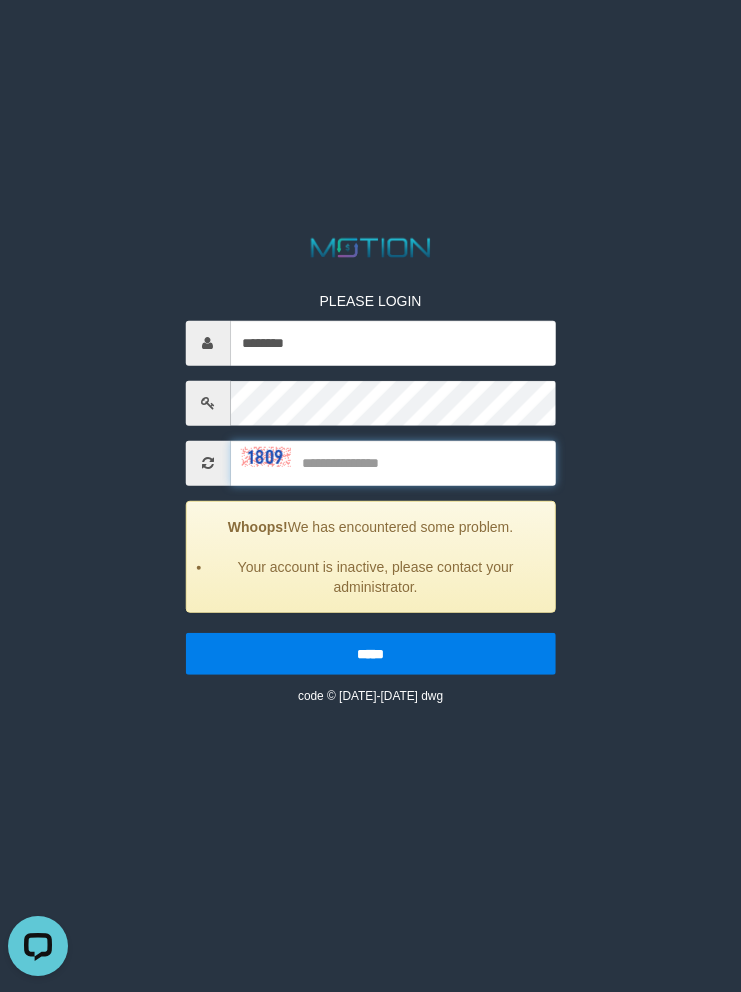 click at bounding box center [393, 462] 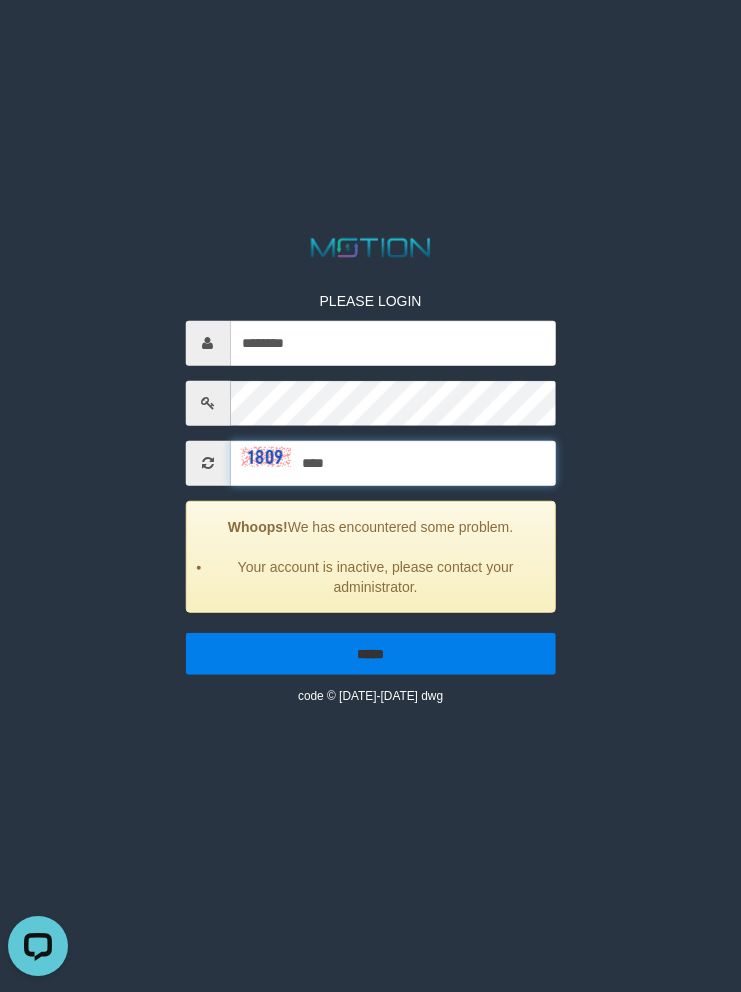 type on "****" 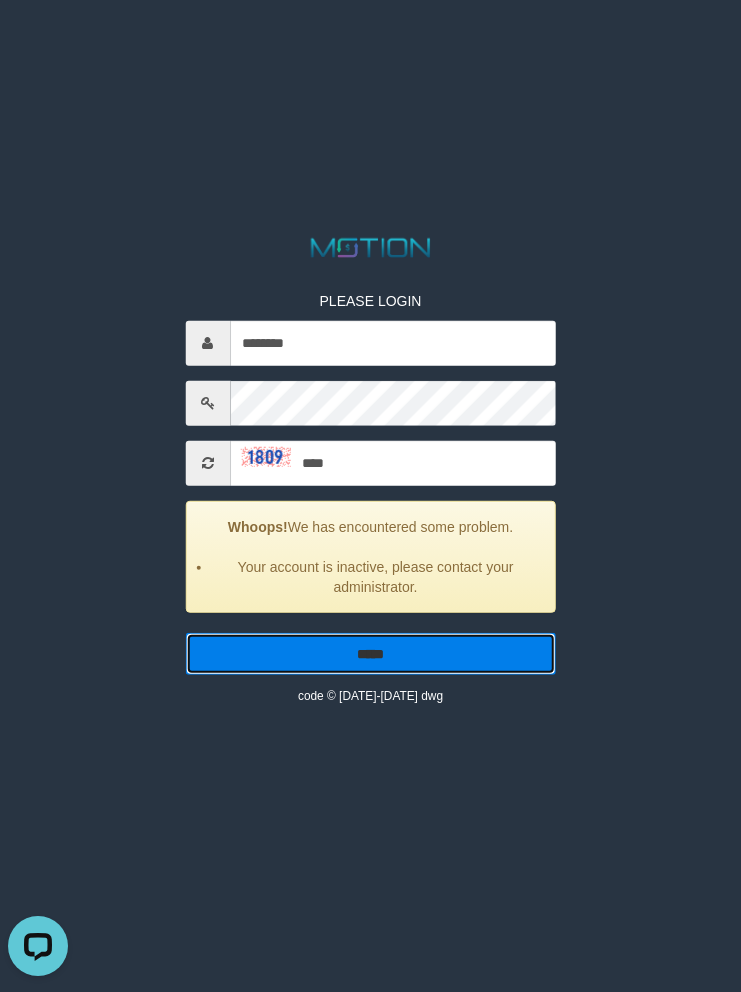 click on "*****" at bounding box center (370, 653) 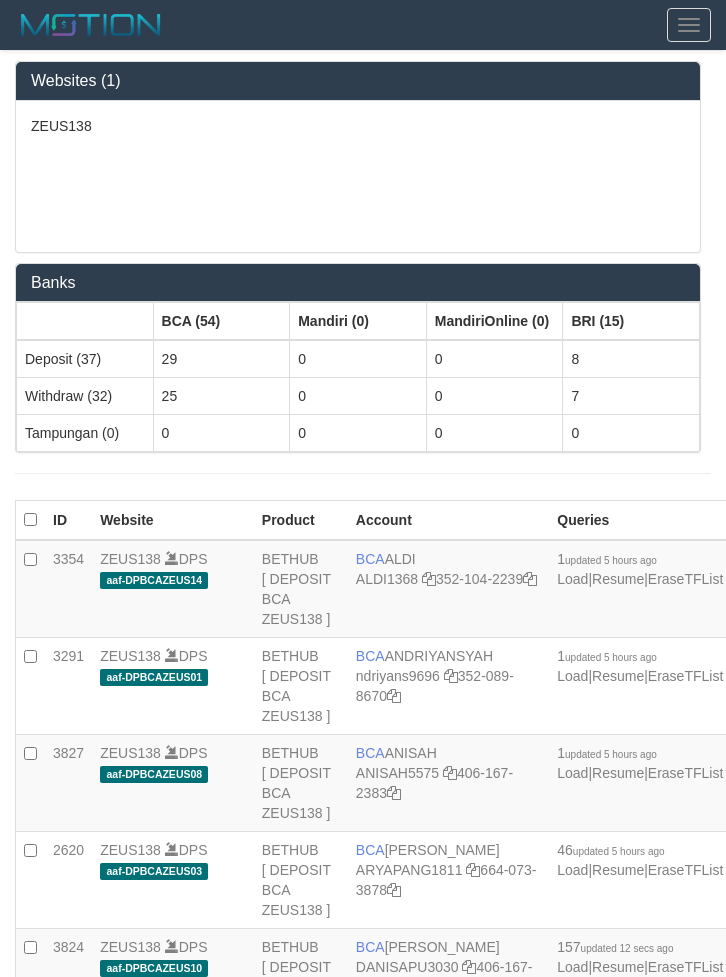 scroll, scrollTop: 0, scrollLeft: 0, axis: both 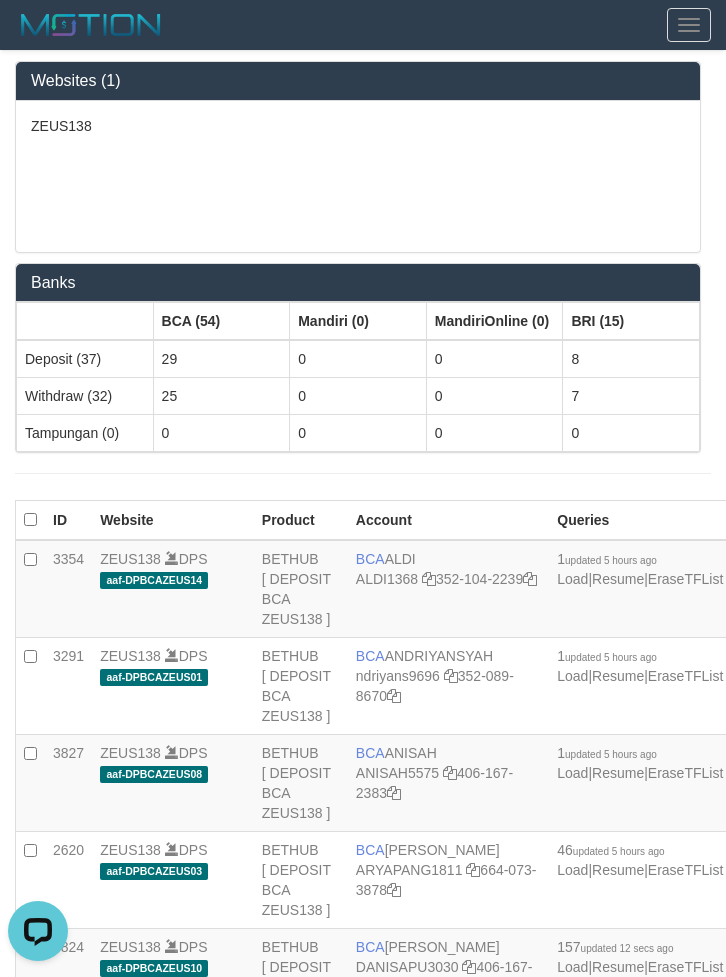 drag, startPoint x: 420, startPoint y: 215, endPoint x: 260, endPoint y: 147, distance: 173.85051 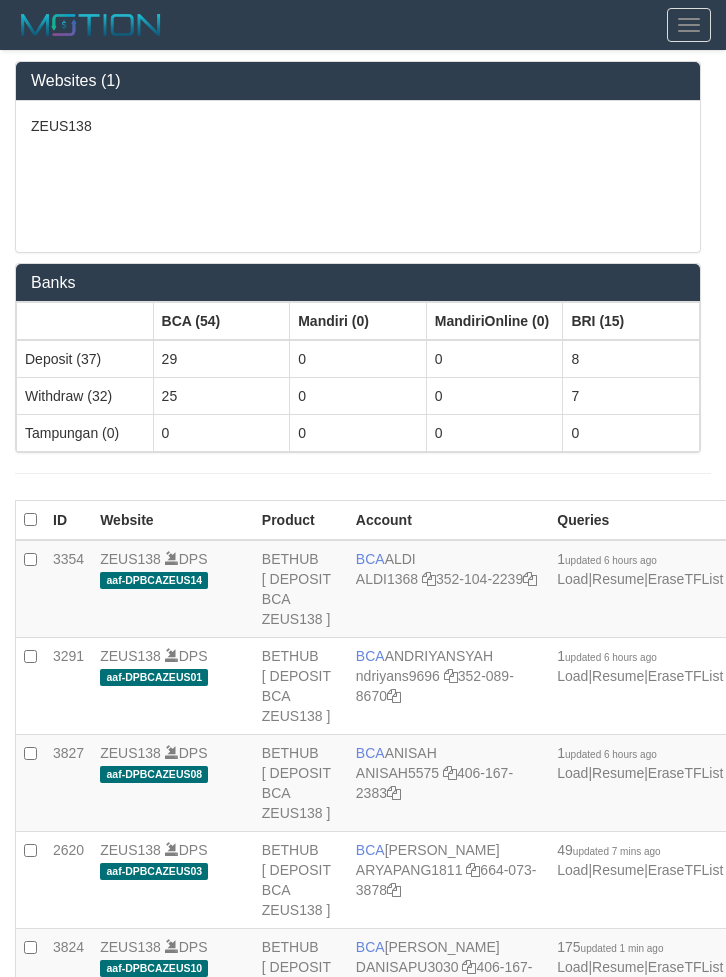 scroll, scrollTop: 0, scrollLeft: 0, axis: both 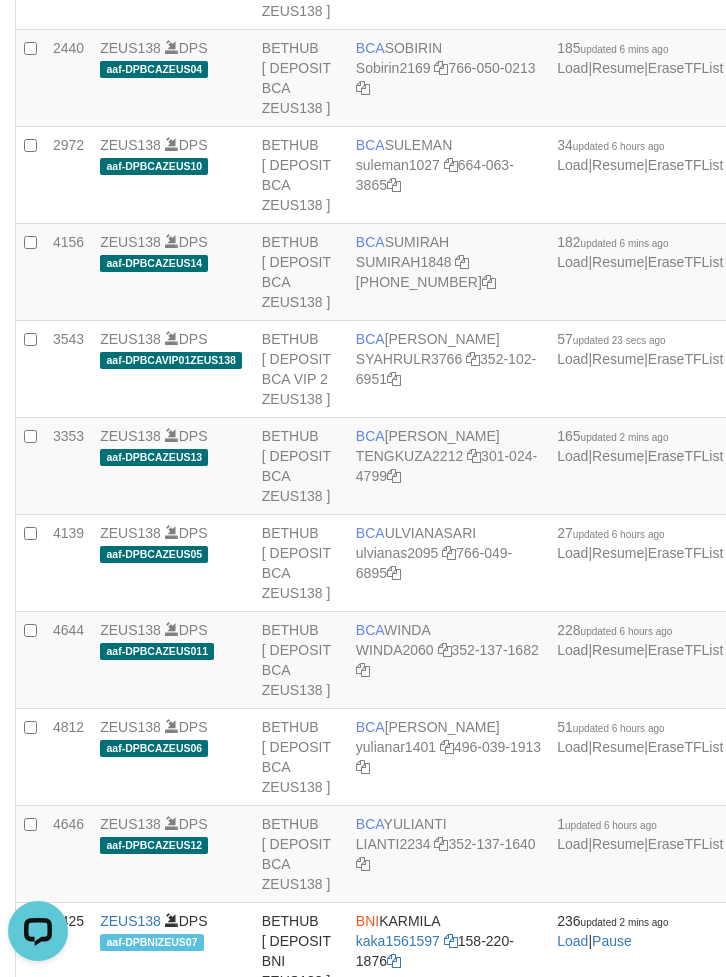 click on "BCA
PUTRI MAUDY
PUTRIMAU0099
352-104-0031" at bounding box center [448, -213] 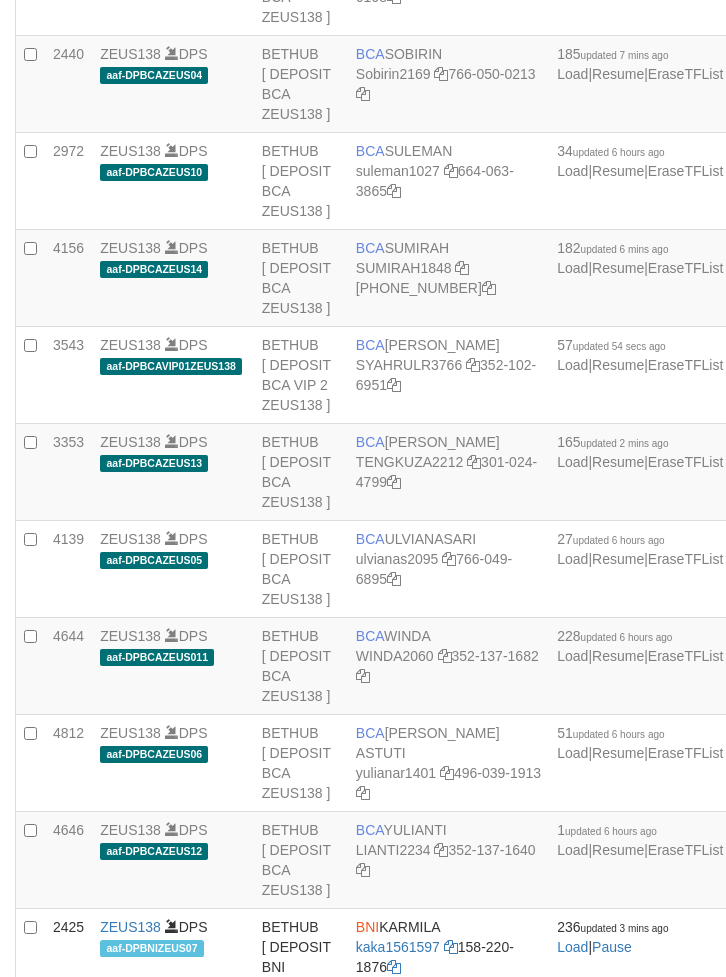 scroll, scrollTop: 2451, scrollLeft: 0, axis: vertical 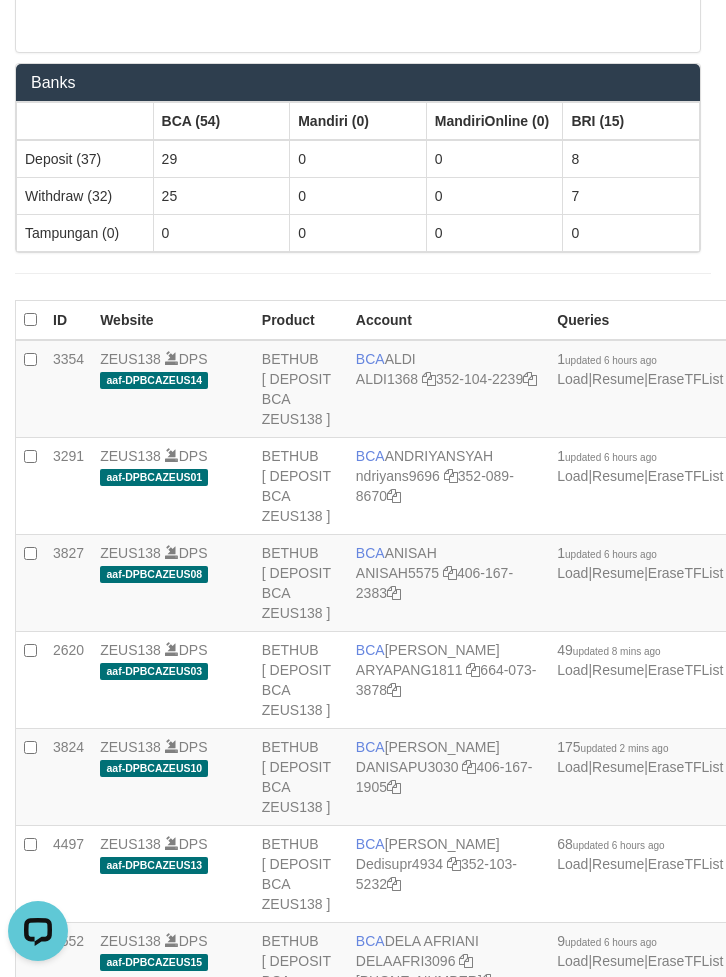 click on "Websites (1)
ZEUS138
Banks
BCA (54)
Mandiri (0)
MandiriOnline (0)
BRI (15)
Deposit (37)
29
0
0
8
Withdraw (32)
25
0
0
7
Tampungan (0)
0
0
0
0" at bounding box center (363, 72) 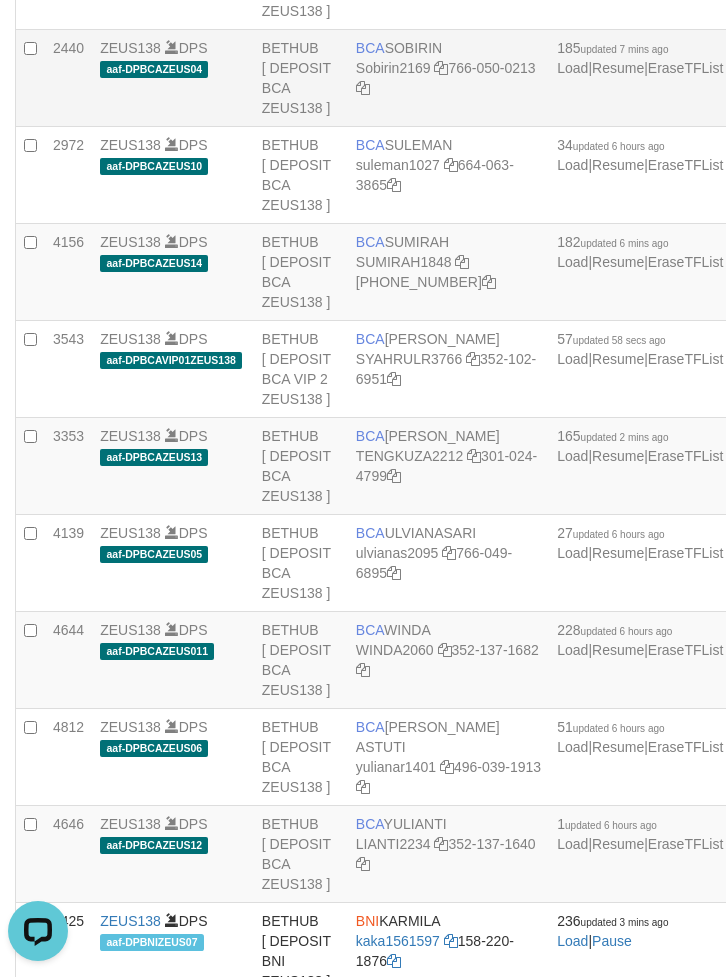 click on "BCA
[GEOGRAPHIC_DATA]
Sobirin2169
766-050-0213" at bounding box center [448, 78] 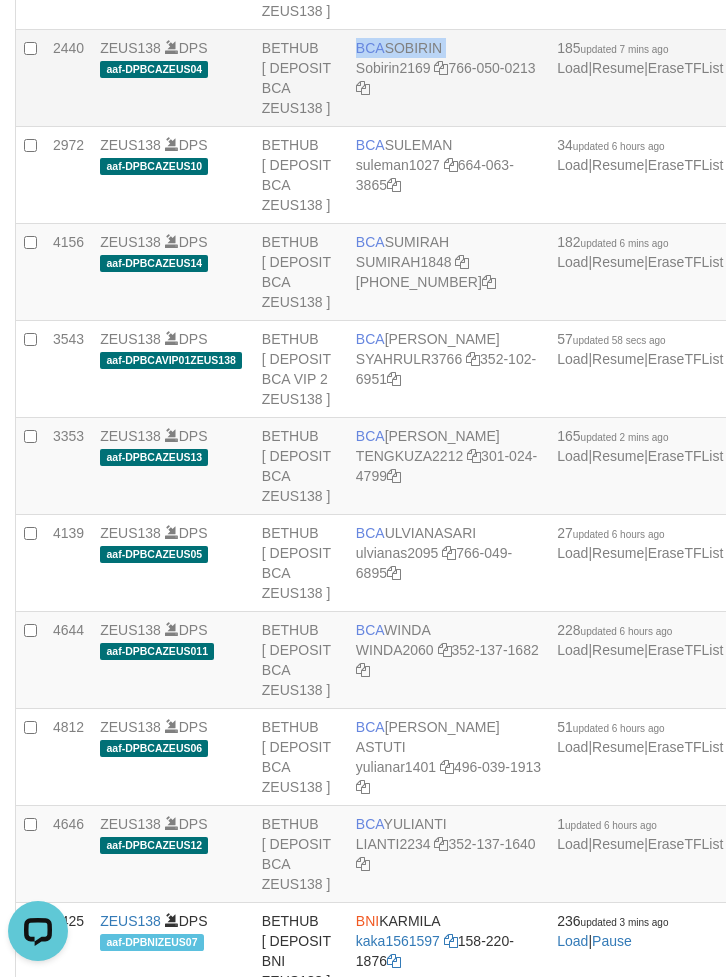 click on "BCA
[GEOGRAPHIC_DATA]
Sobirin2169
766-050-0213" at bounding box center (448, 78) 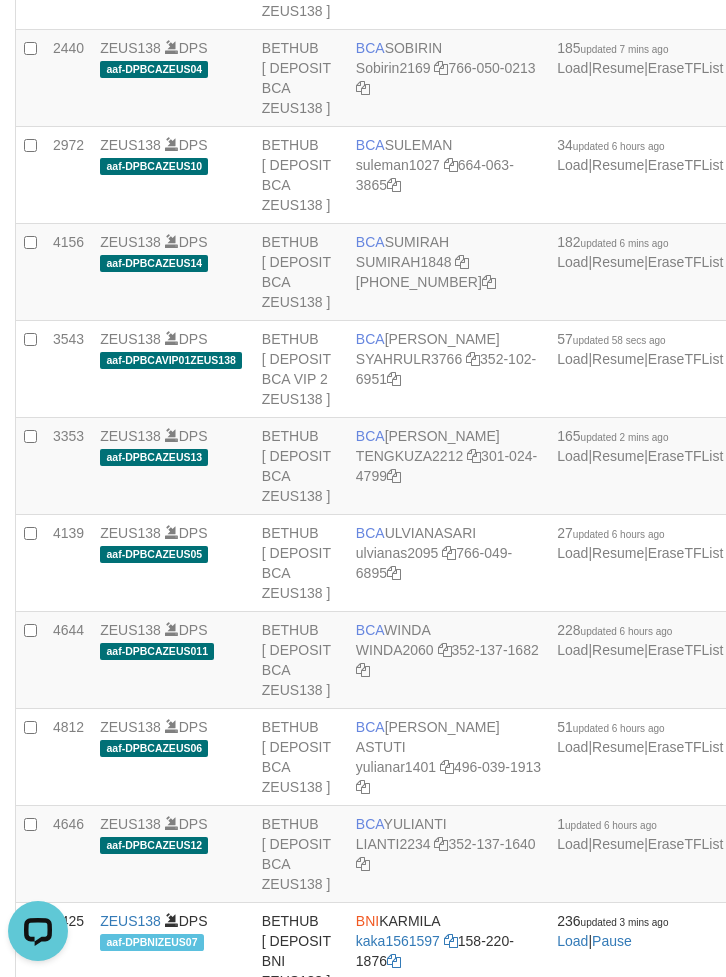 click on "BCA
[PERSON_NAME]
RANDIRUS1907
352-137-1721" at bounding box center [448, -116] 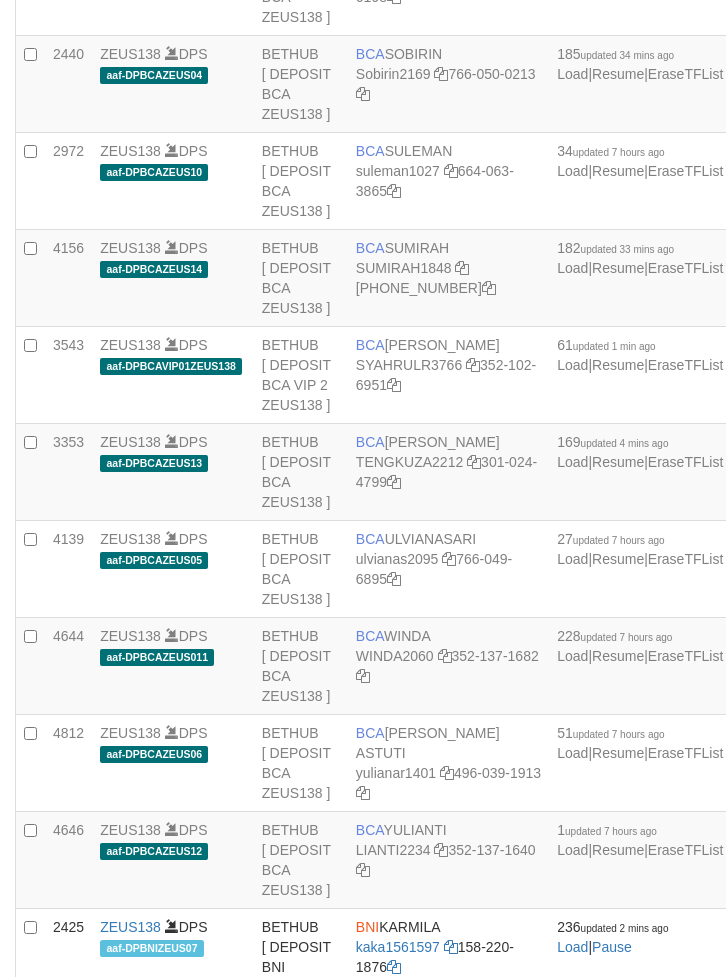 scroll, scrollTop: 2451, scrollLeft: 0, axis: vertical 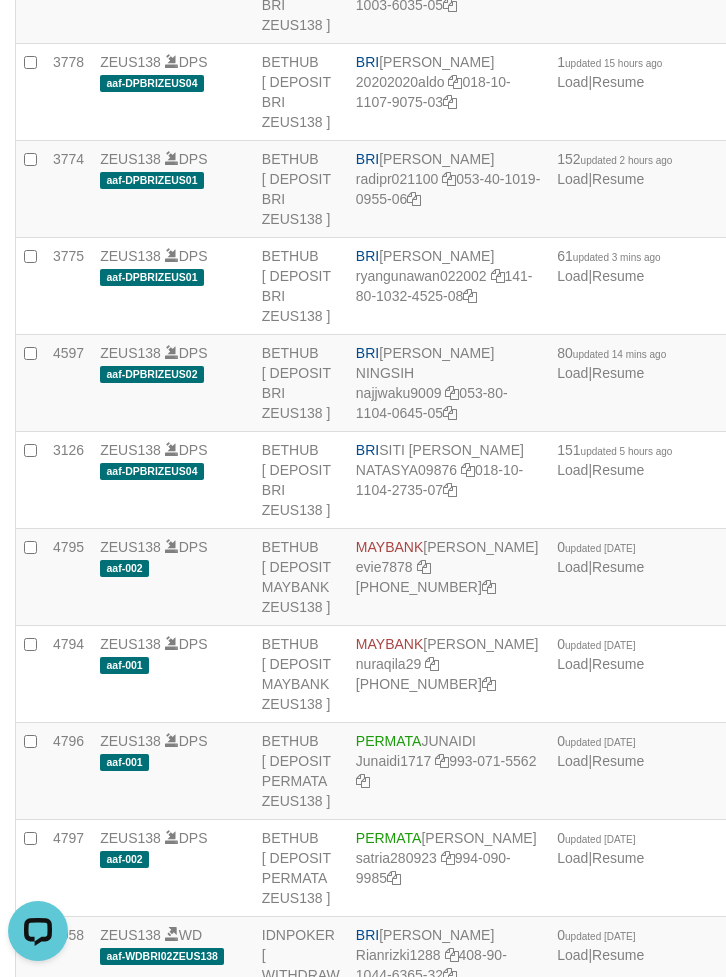 click on "BRI
IRNA FUJI M
Irnafujim31039
018-10-1107-9215-07" at bounding box center (448, -102) 